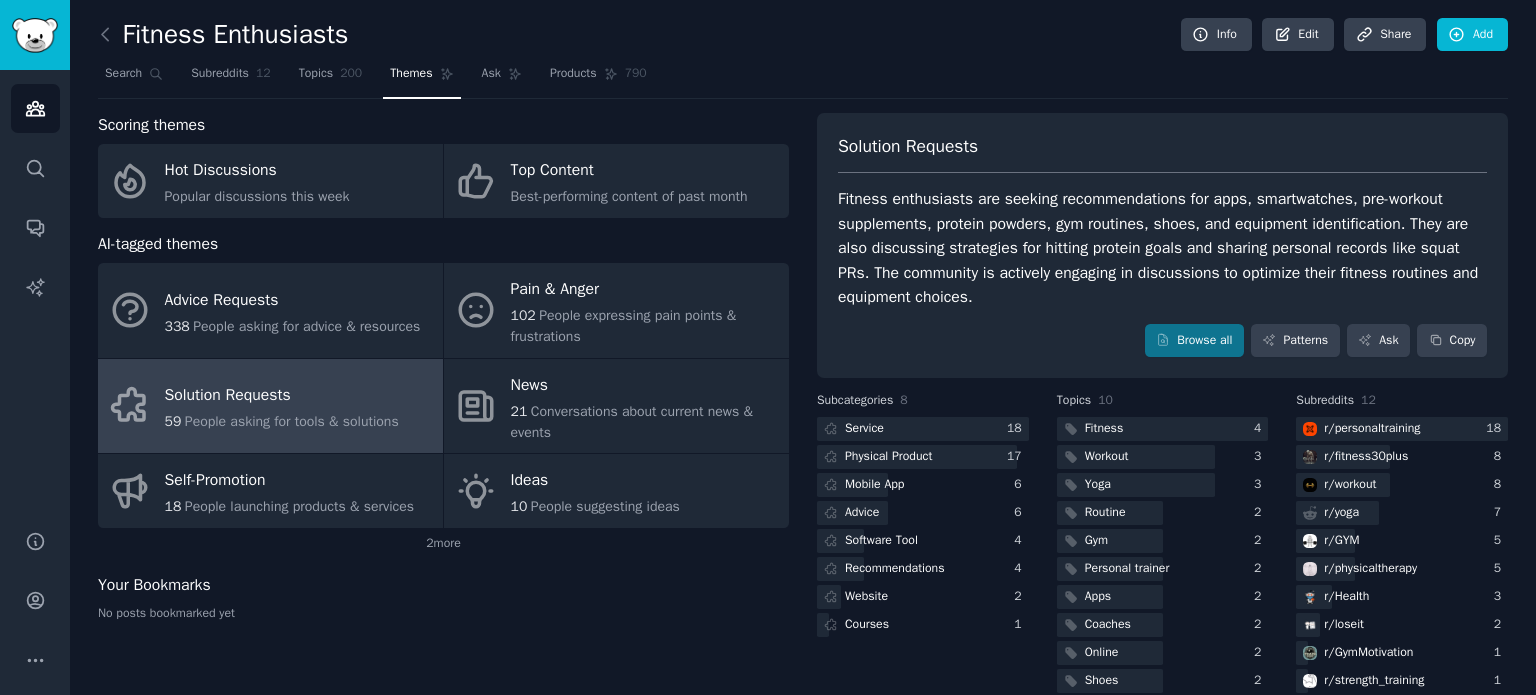scroll, scrollTop: 0, scrollLeft: 0, axis: both 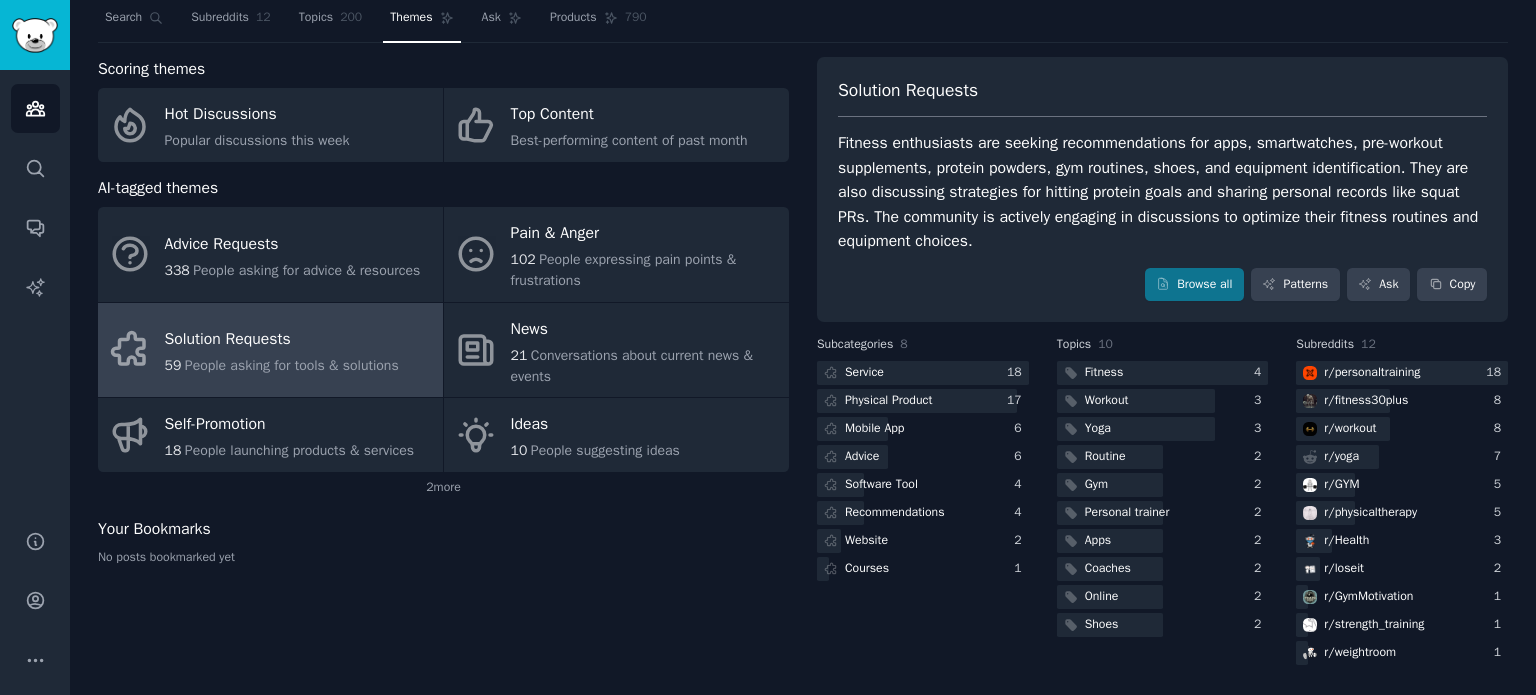 click on "Fitness enthusiasts are seeking recommendations for apps, smartwatches, pre-workout supplements, protein powders, gym routines, shoes, and equipment identification. They are also discussing strategies for hitting protein goals and sharing personal records like squat PRs. The community is actively engaging in discussions to optimize their fitness routines and equipment choices." at bounding box center (1162, 192) 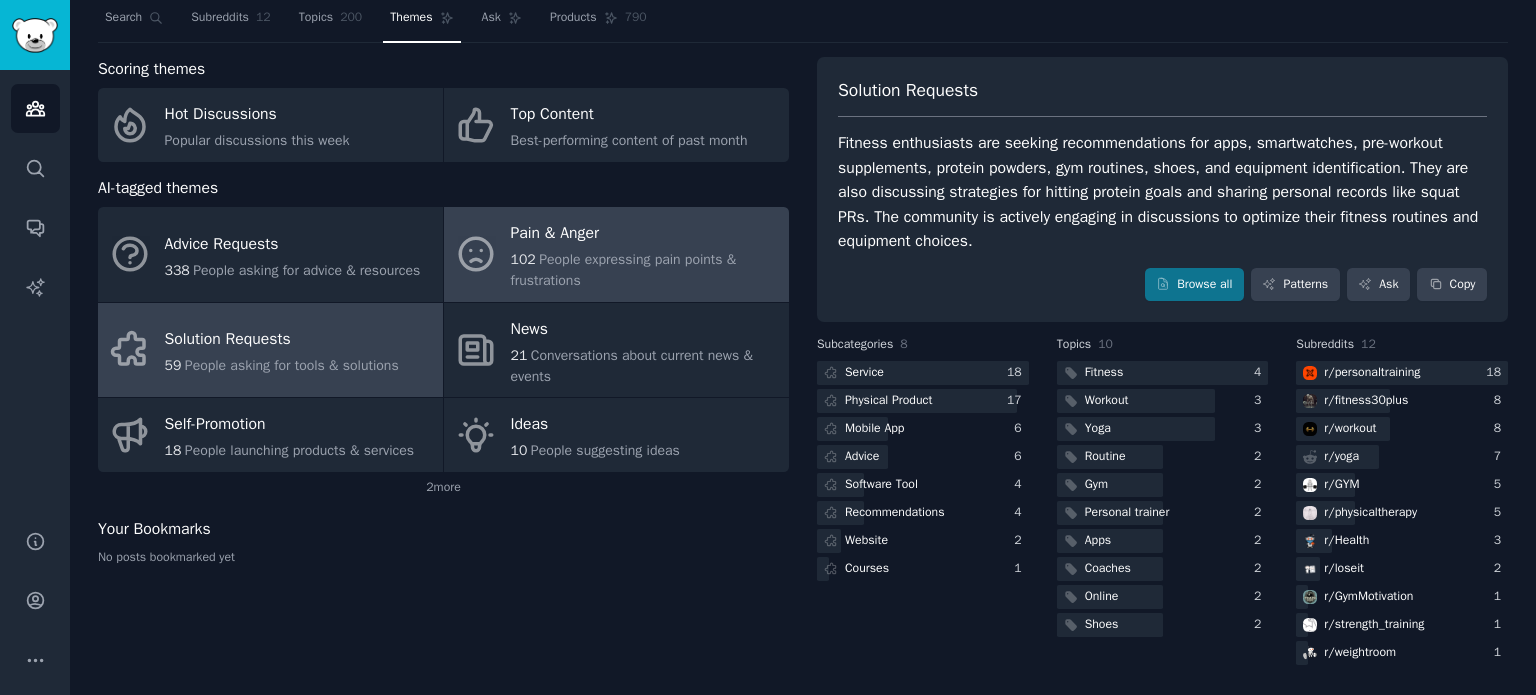 click on "Pain & Anger" at bounding box center [645, 234] 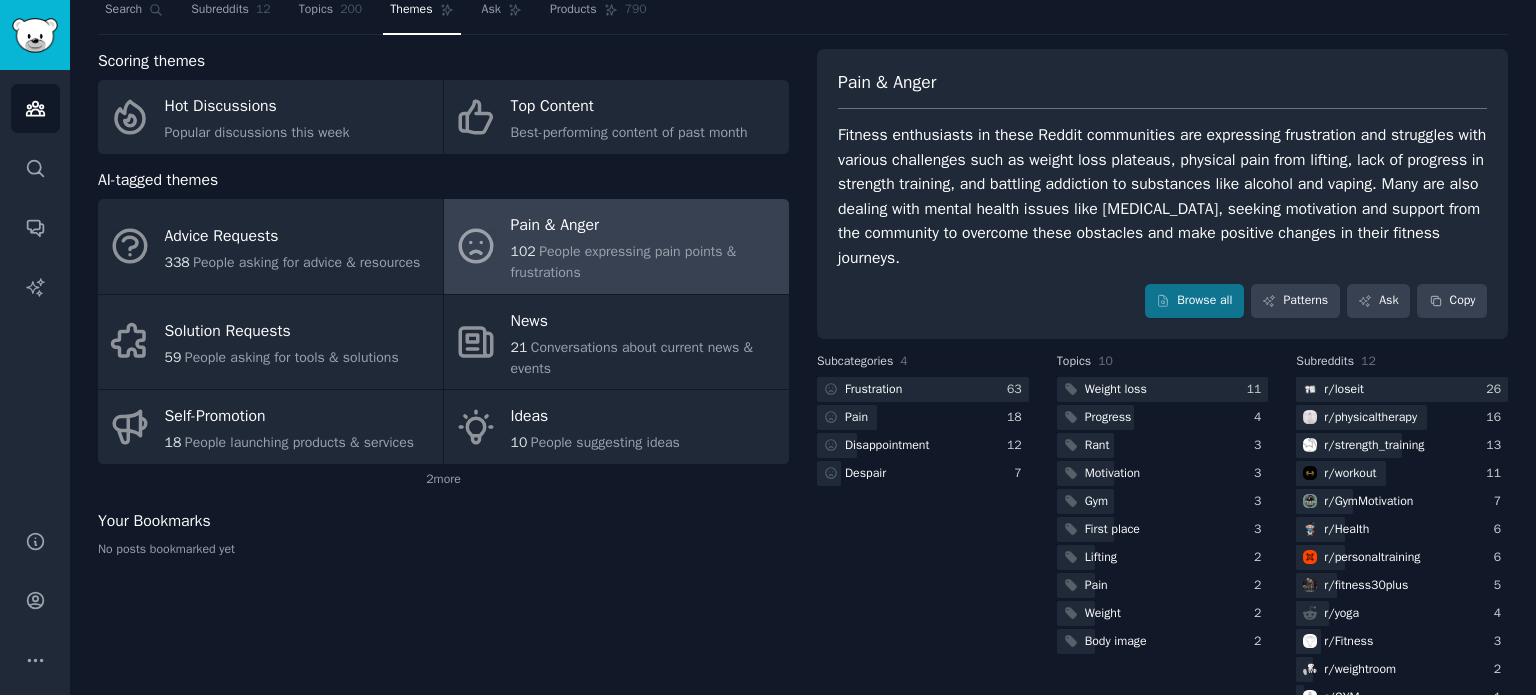 scroll, scrollTop: 84, scrollLeft: 0, axis: vertical 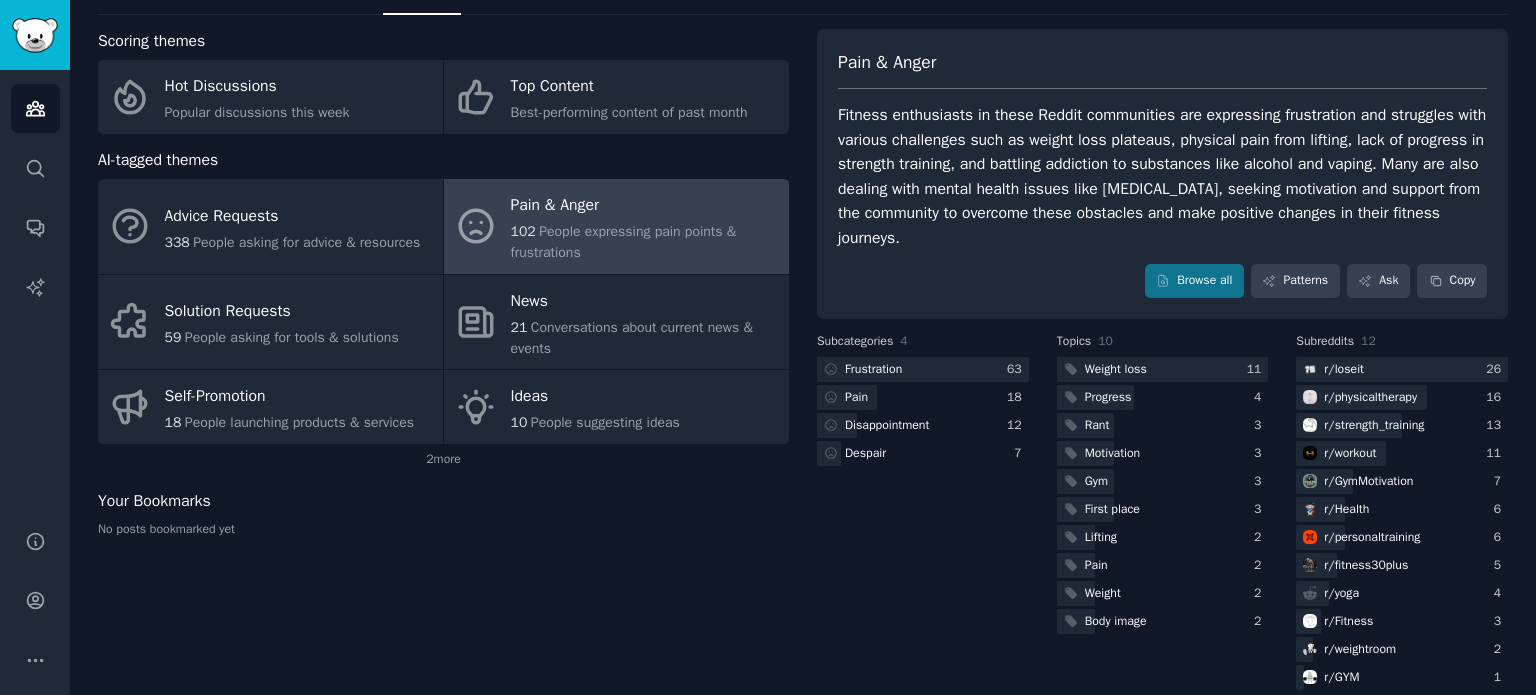 drag, startPoint x: 897, startPoint y: 506, endPoint x: 877, endPoint y: 495, distance: 22.825424 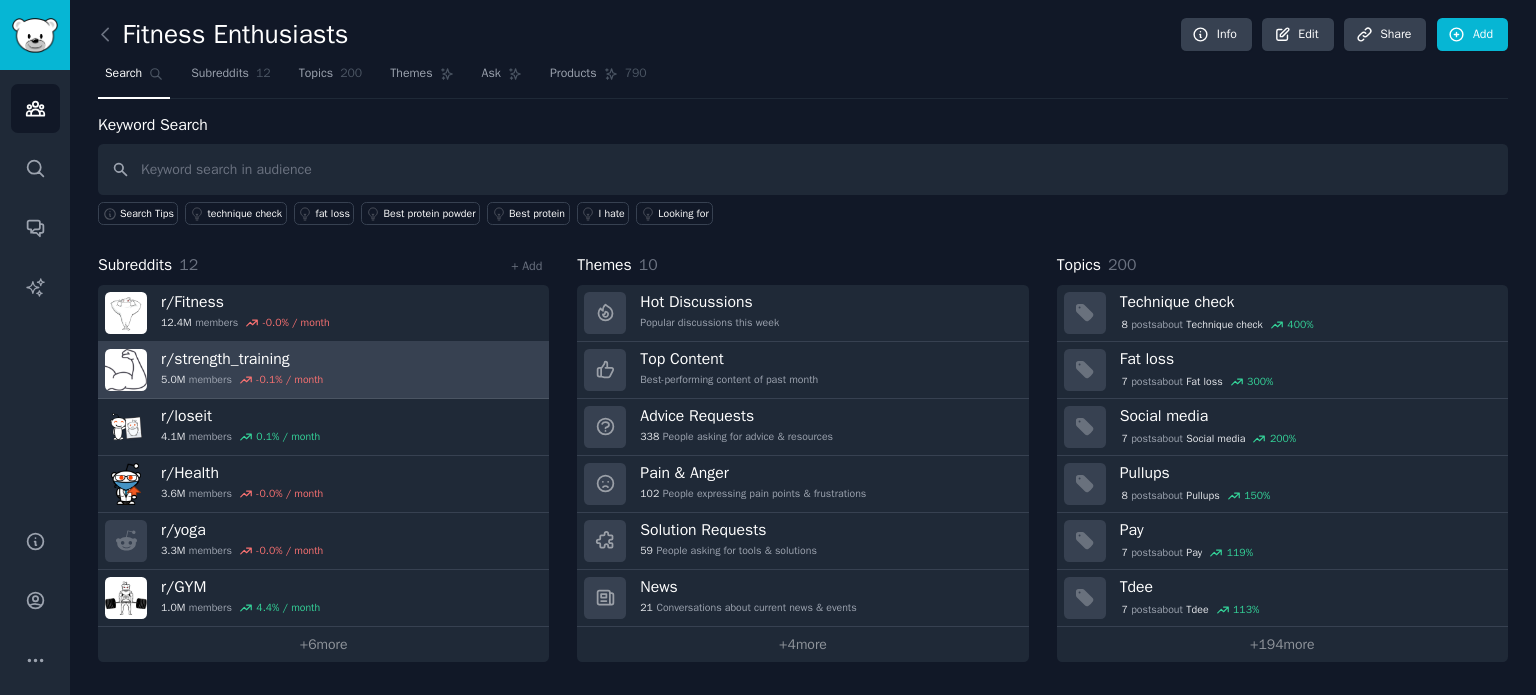 drag, startPoint x: 436, startPoint y: 448, endPoint x: 491, endPoint y: 373, distance: 93.00538 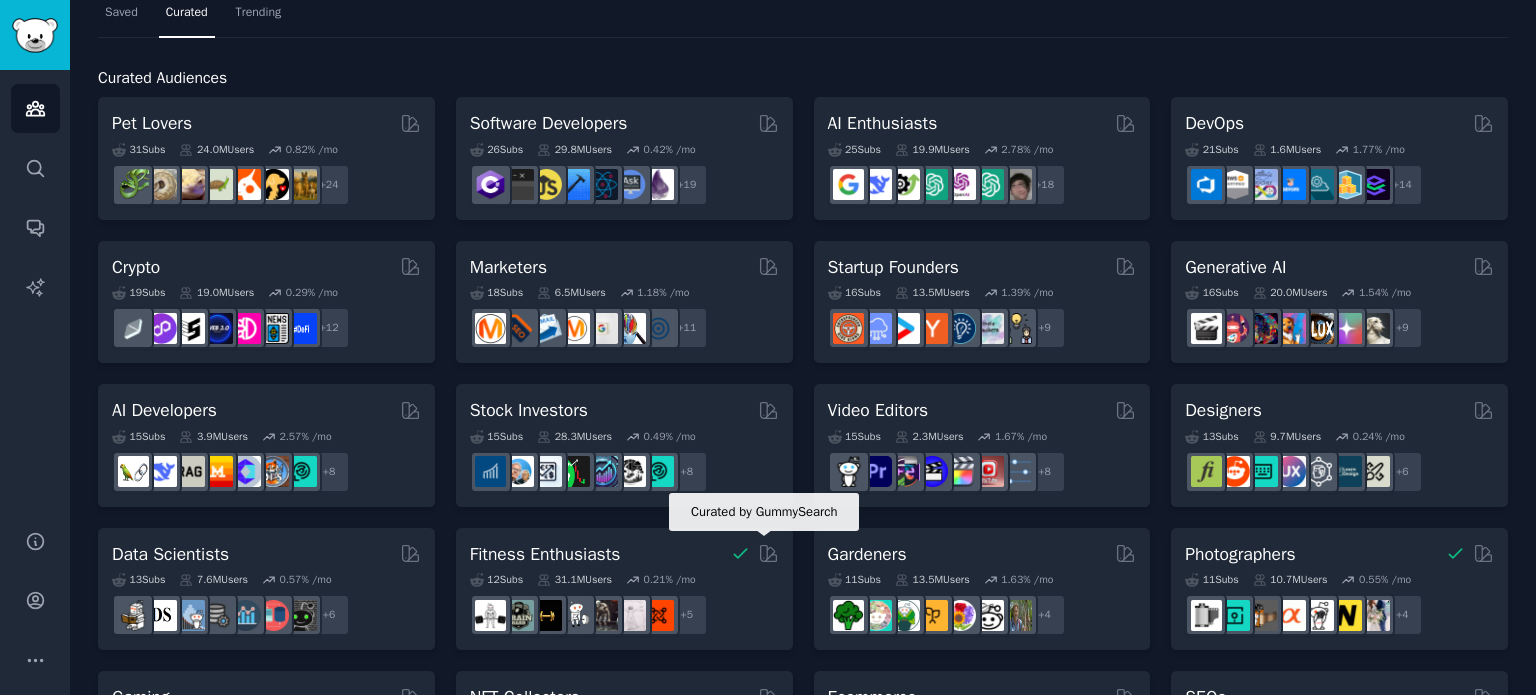 scroll, scrollTop: 0, scrollLeft: 0, axis: both 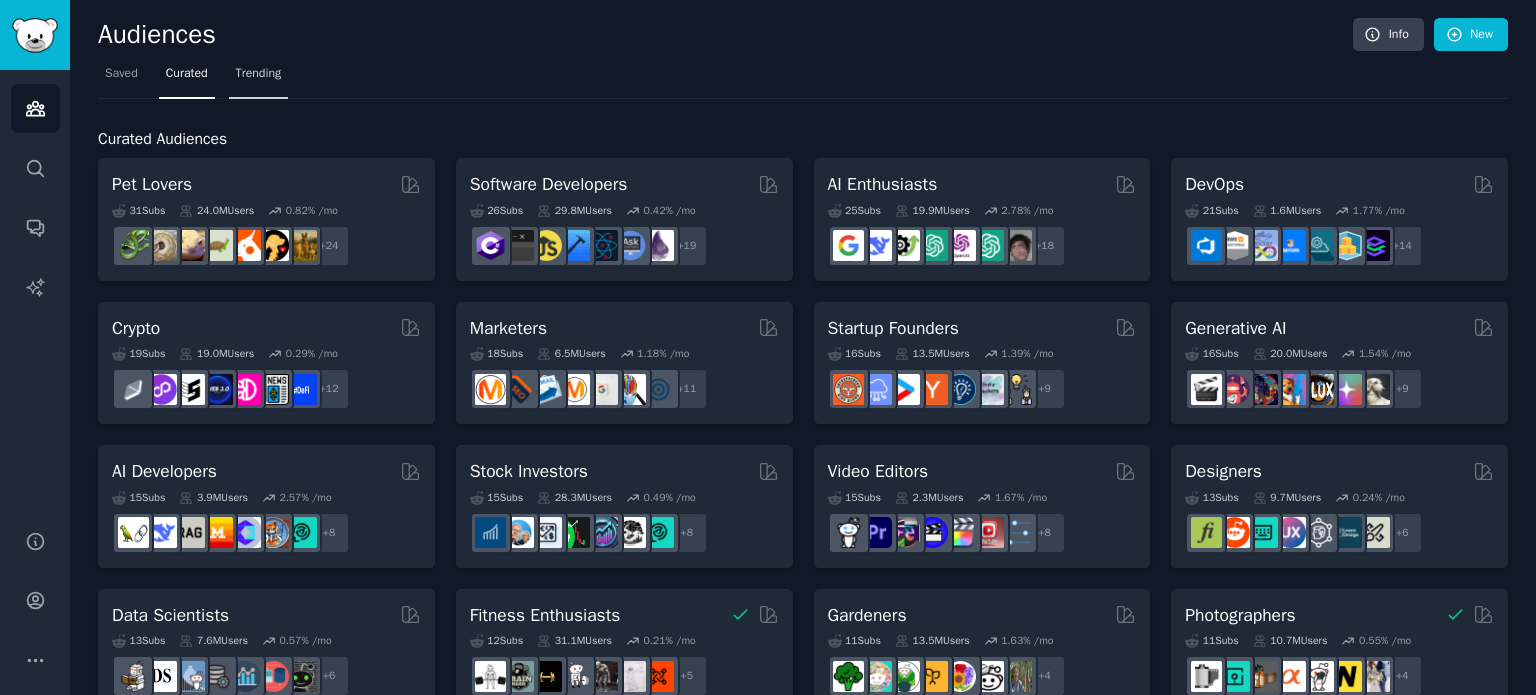 click on "Trending" at bounding box center (259, 74) 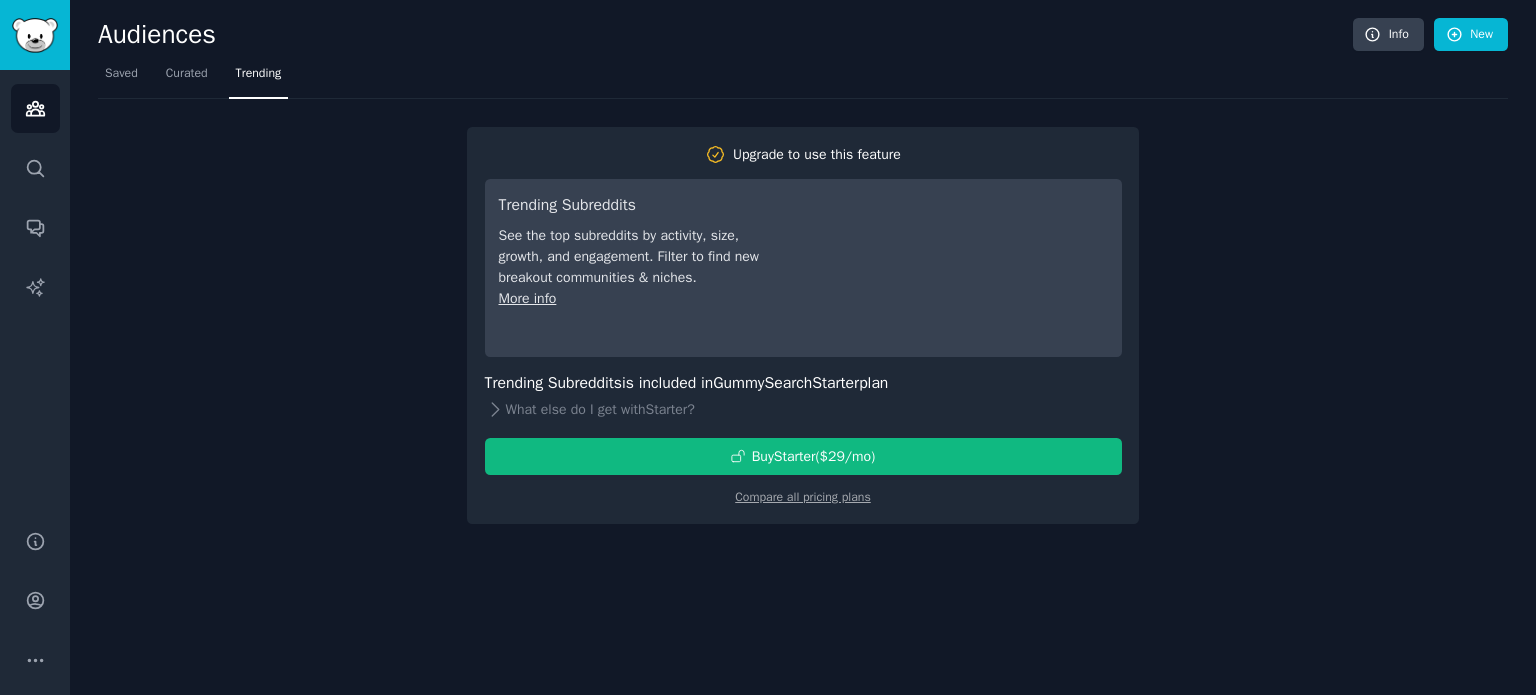 click on "Compare all pricing plans" 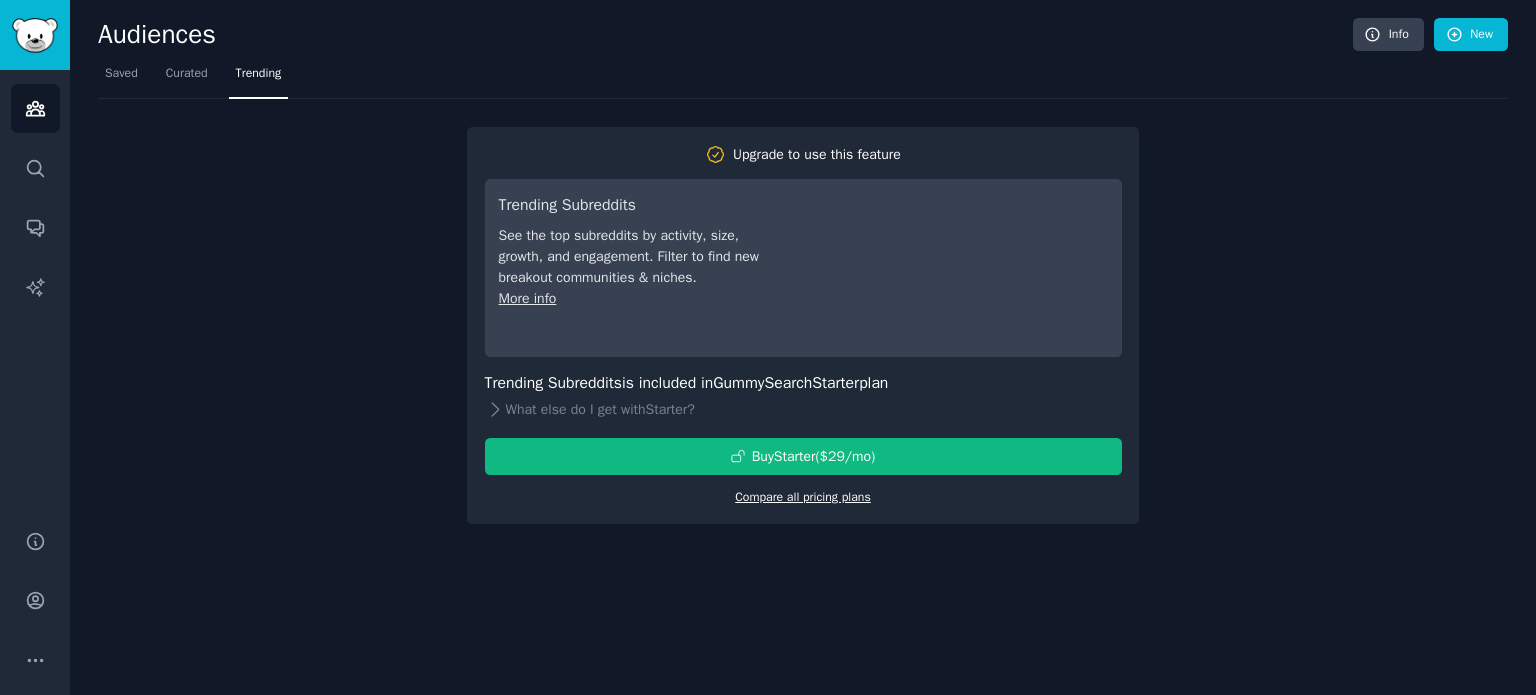 click on "Compare all pricing plans" at bounding box center (803, 497) 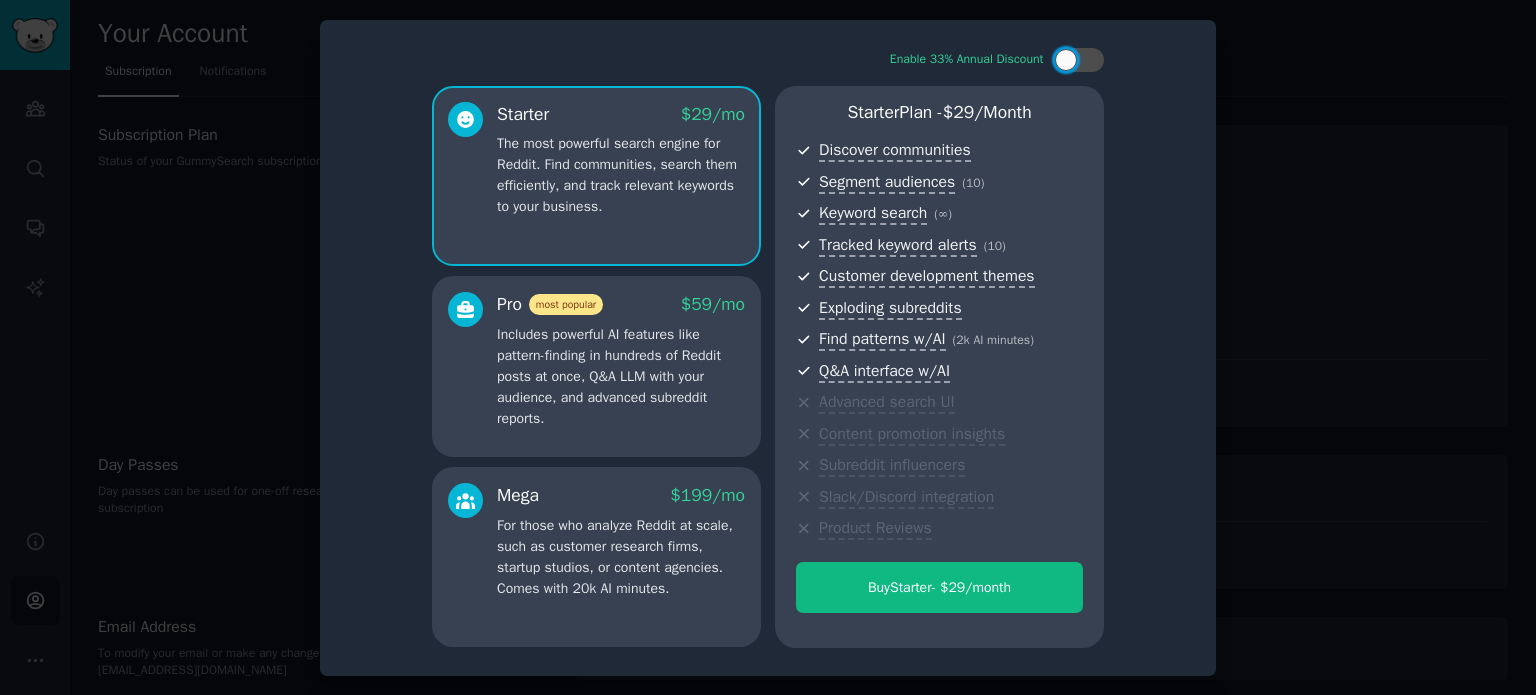 click at bounding box center [768, 347] 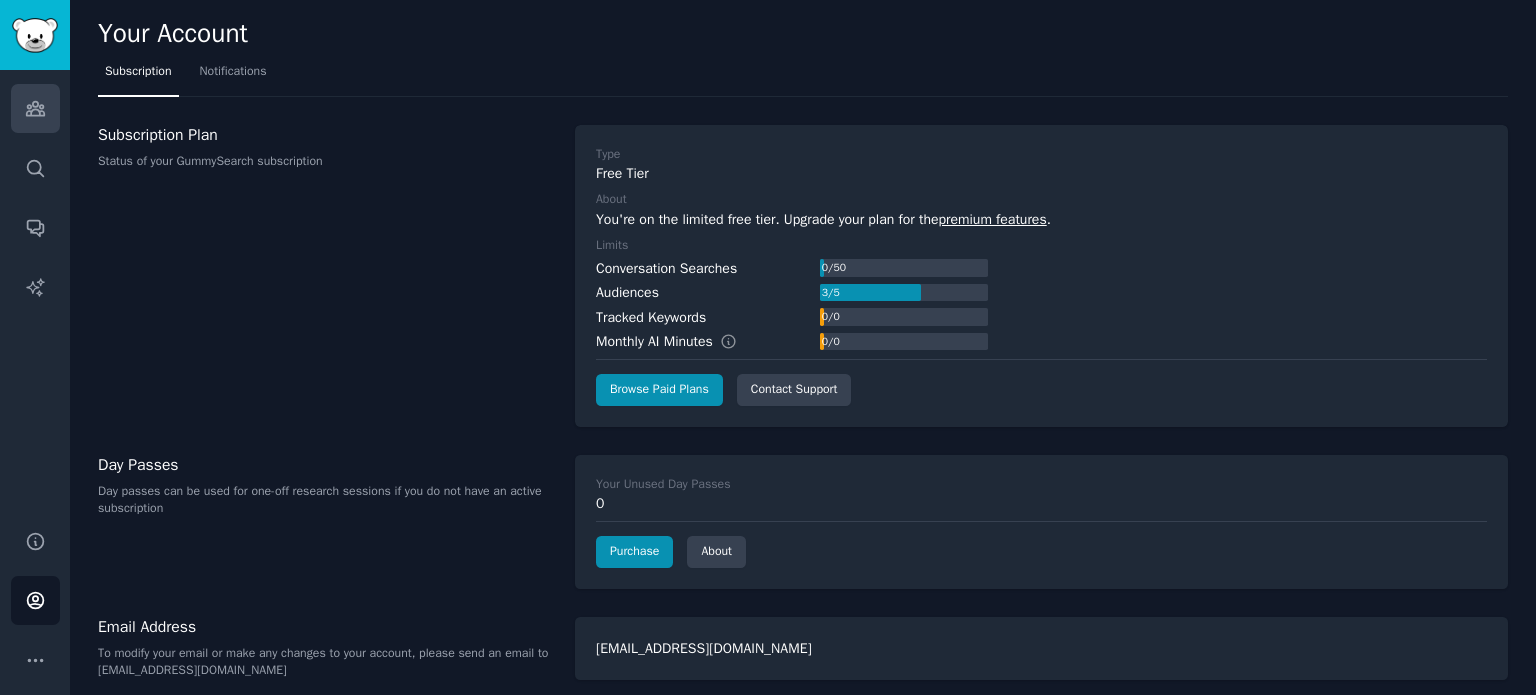 click on "Audiences" at bounding box center [35, 108] 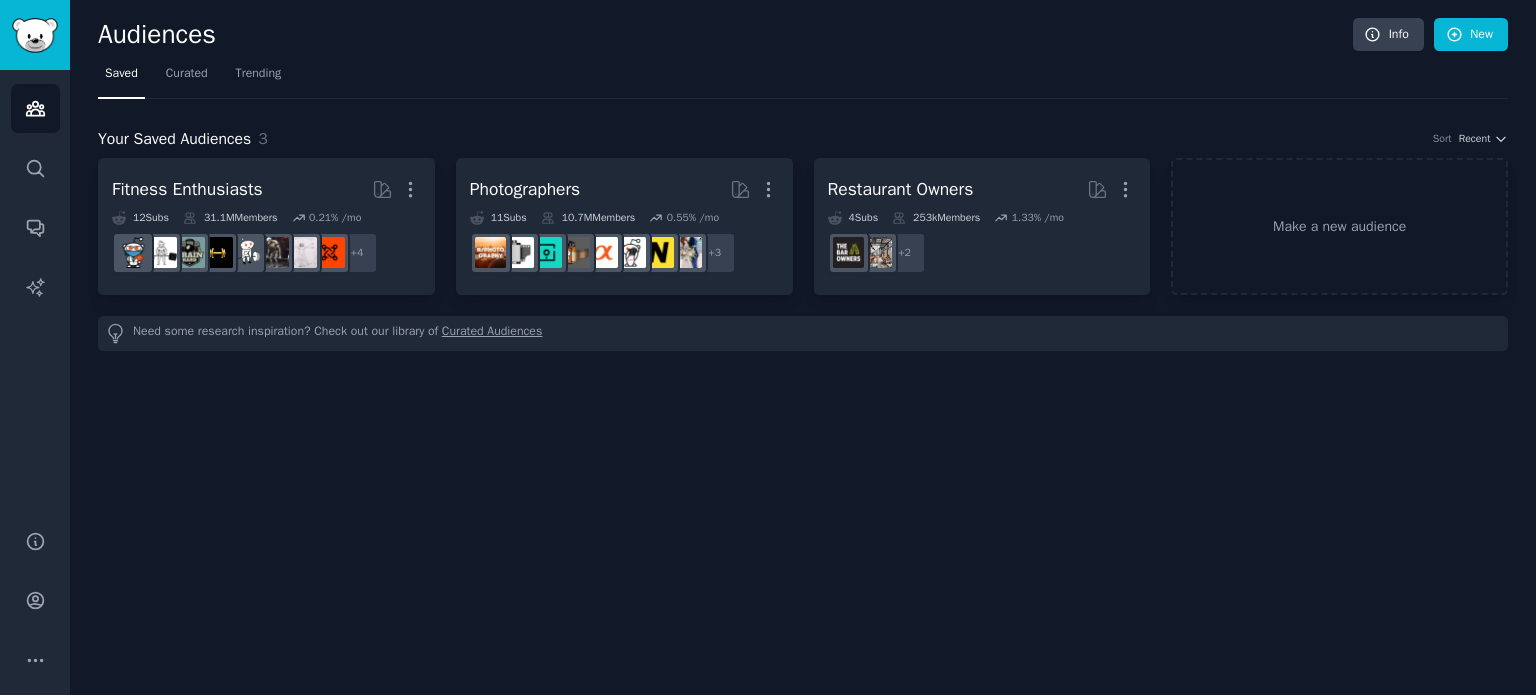 click on "Need some research inspiration? Check out our library of  Curated Audiences" at bounding box center [803, 333] 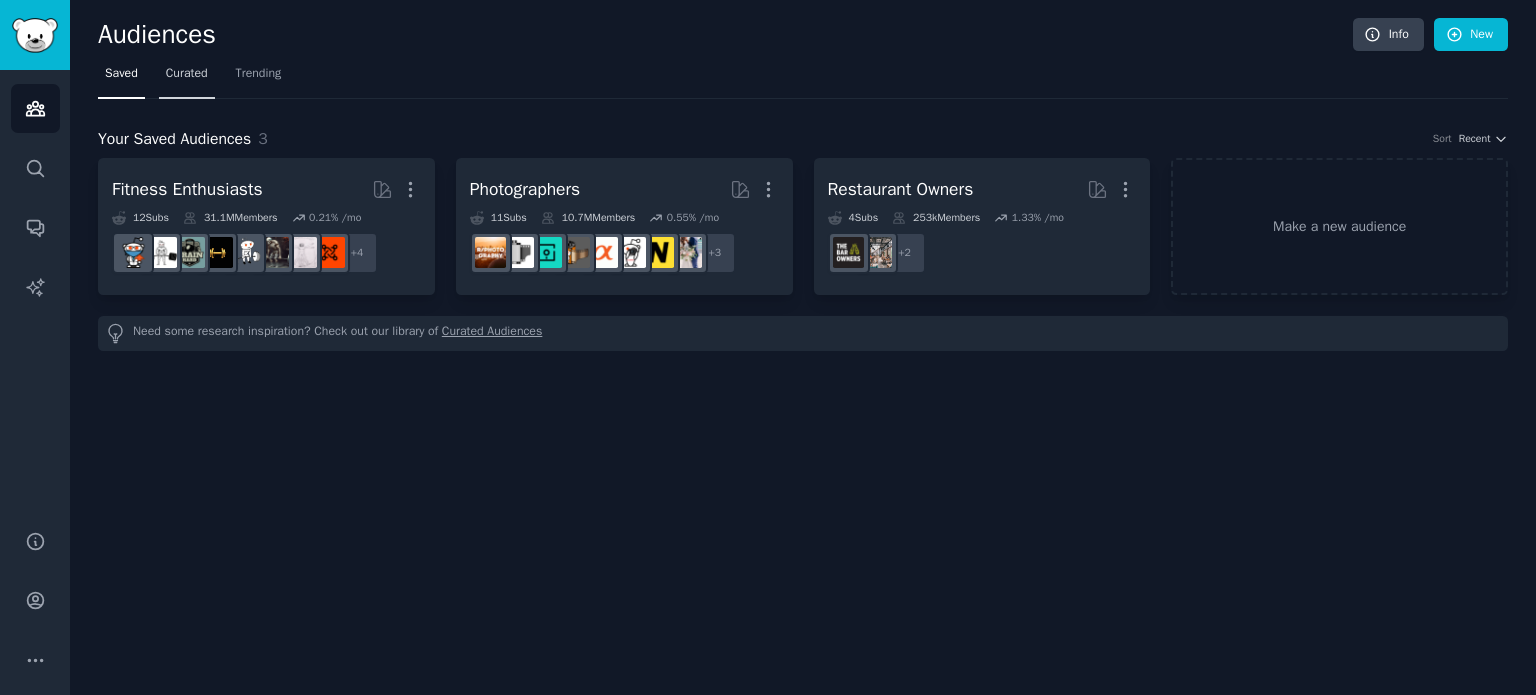 click on "Curated" at bounding box center (187, 74) 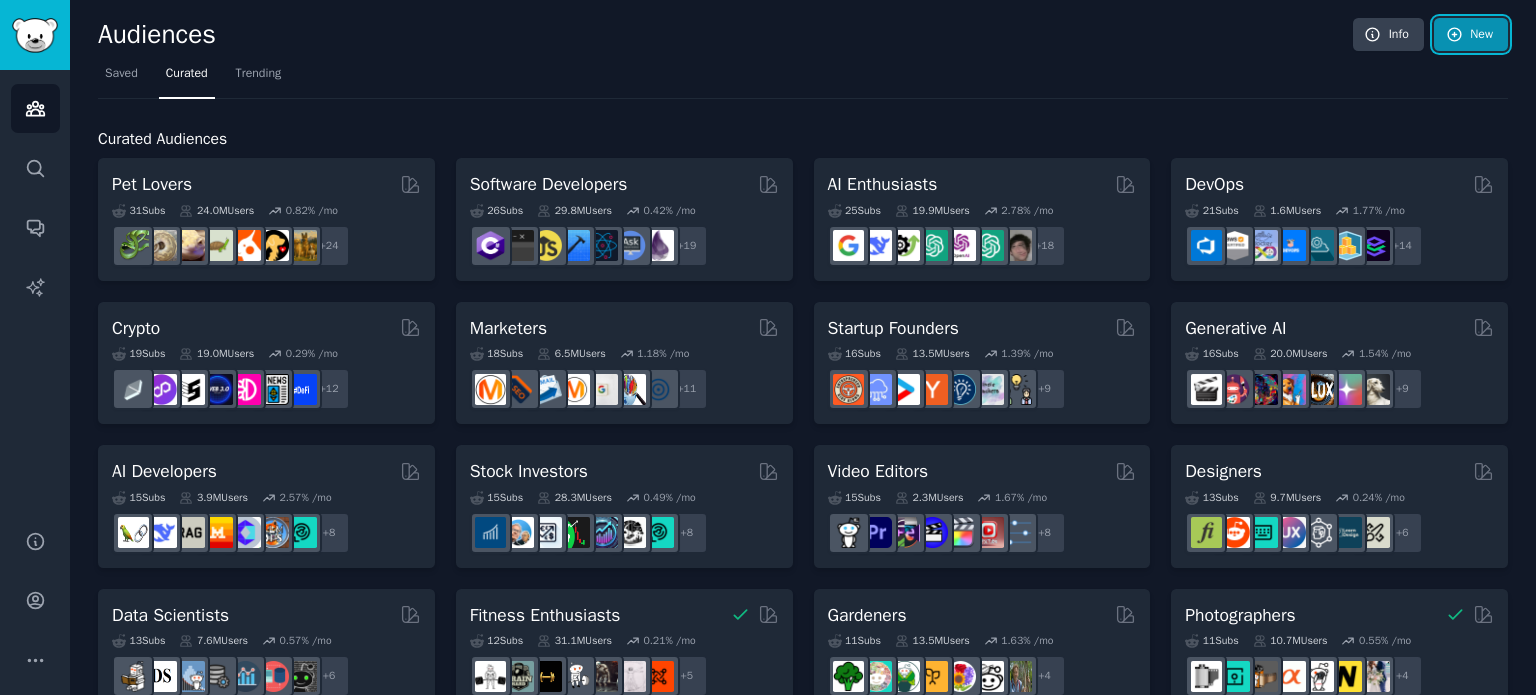 click on "New" at bounding box center (1471, 35) 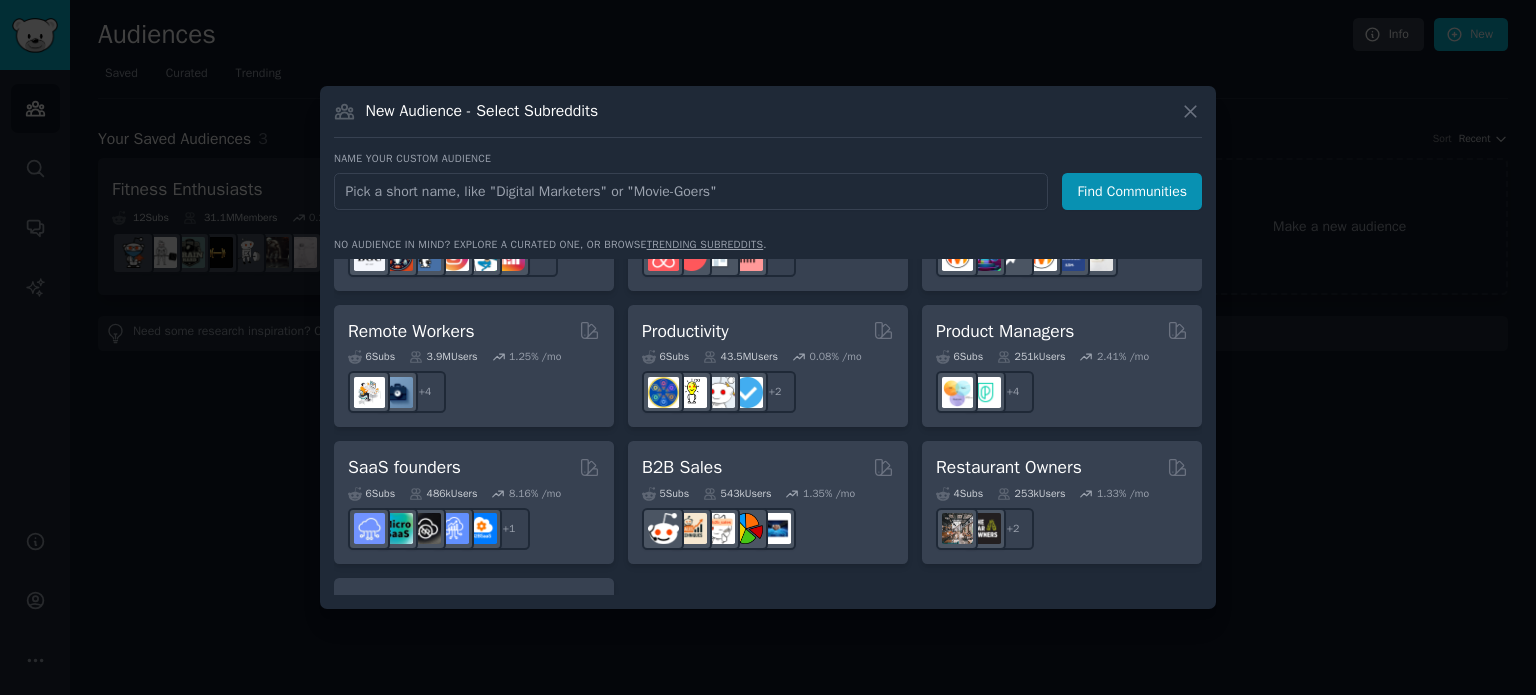 scroll, scrollTop: 1560, scrollLeft: 0, axis: vertical 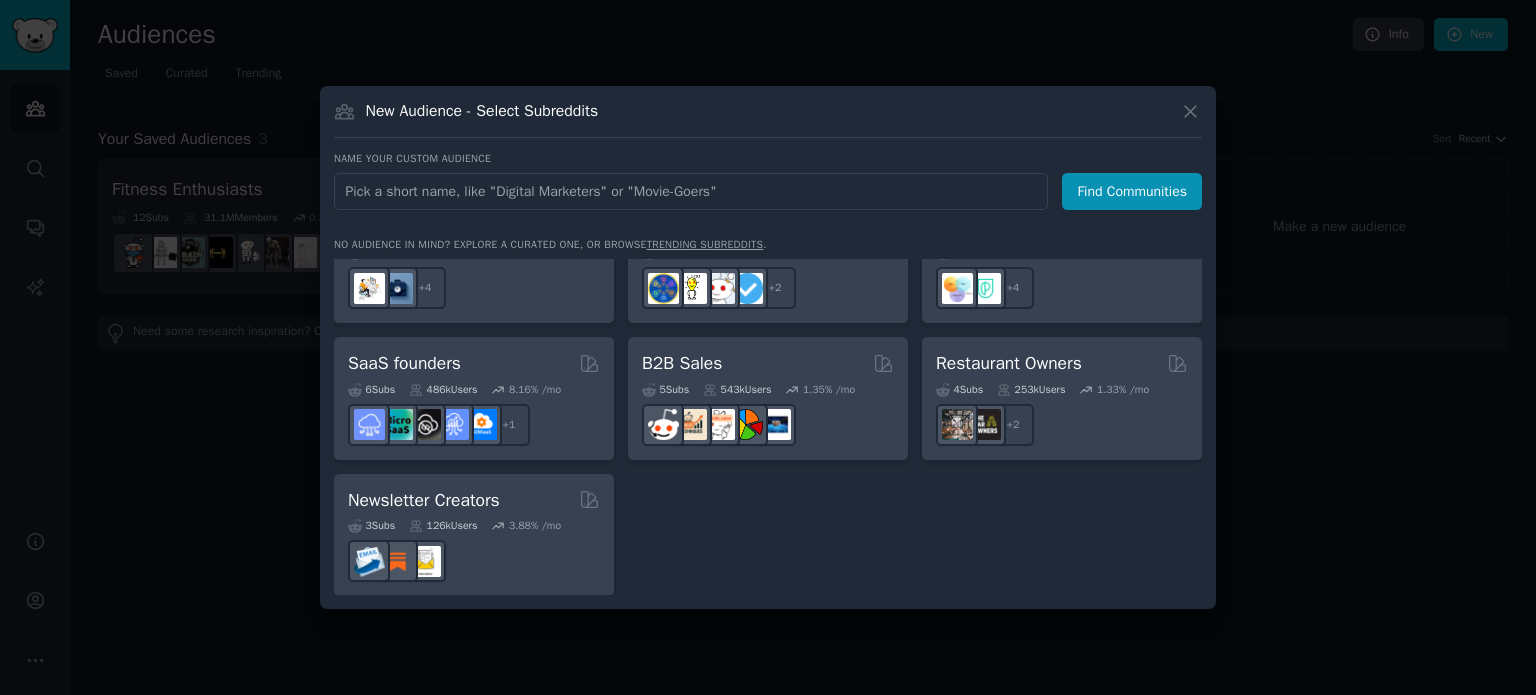 click at bounding box center [691, 191] 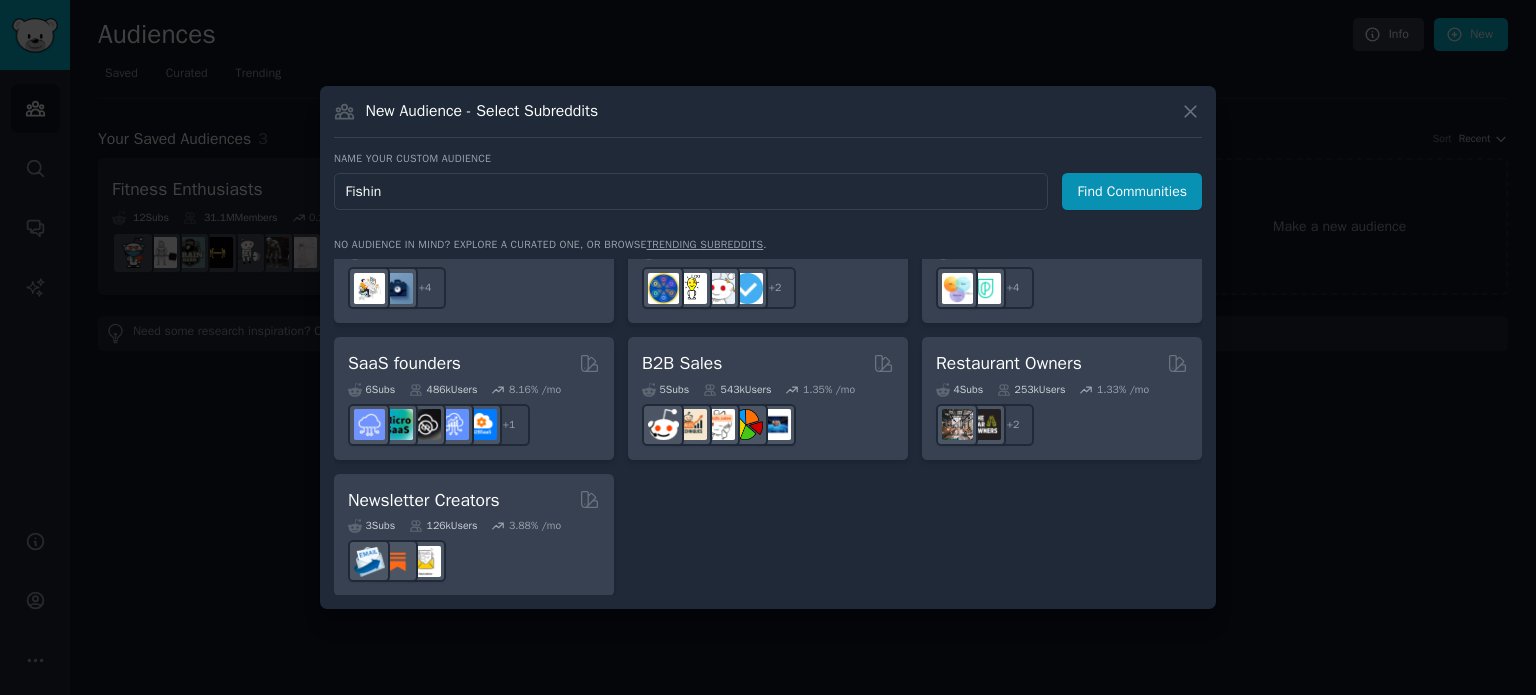 type on "Fishing" 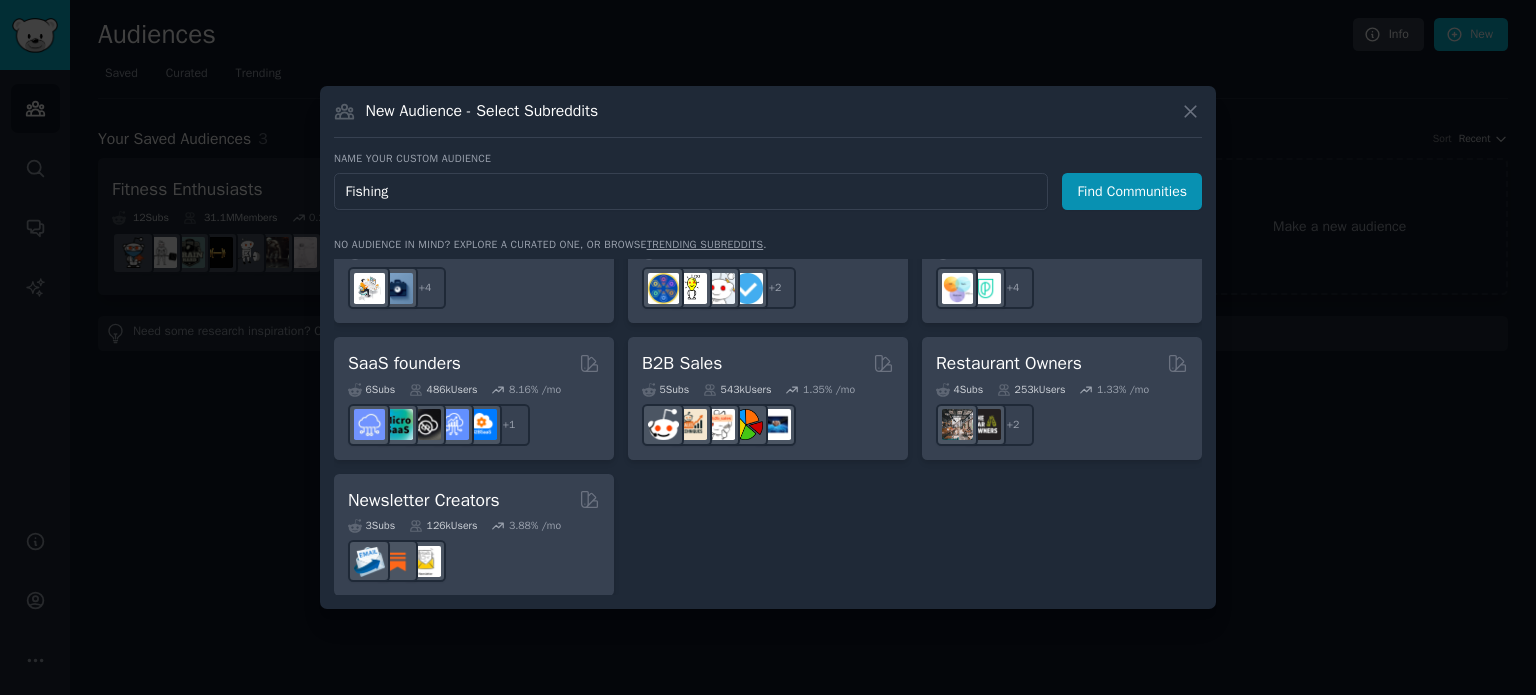 click on "Find Communities" at bounding box center (1132, 191) 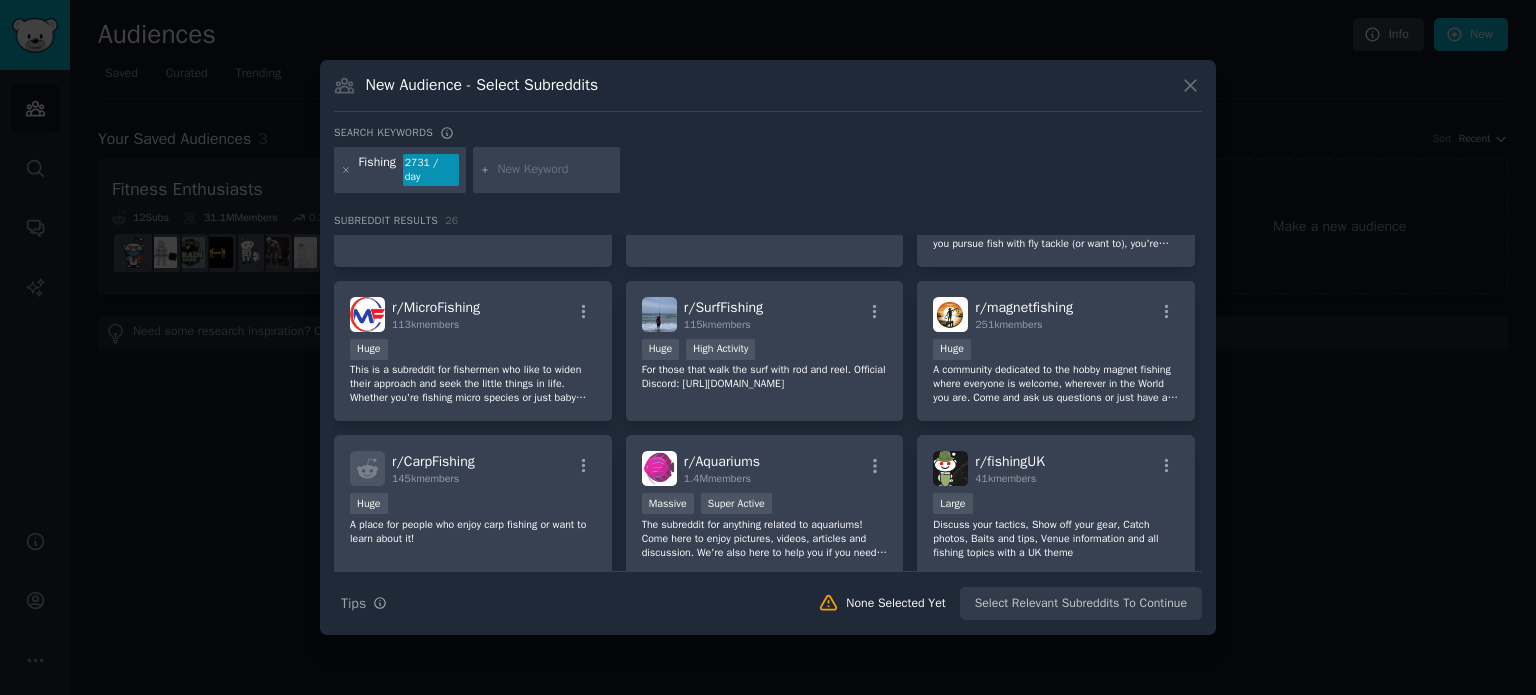 scroll, scrollTop: 0, scrollLeft: 0, axis: both 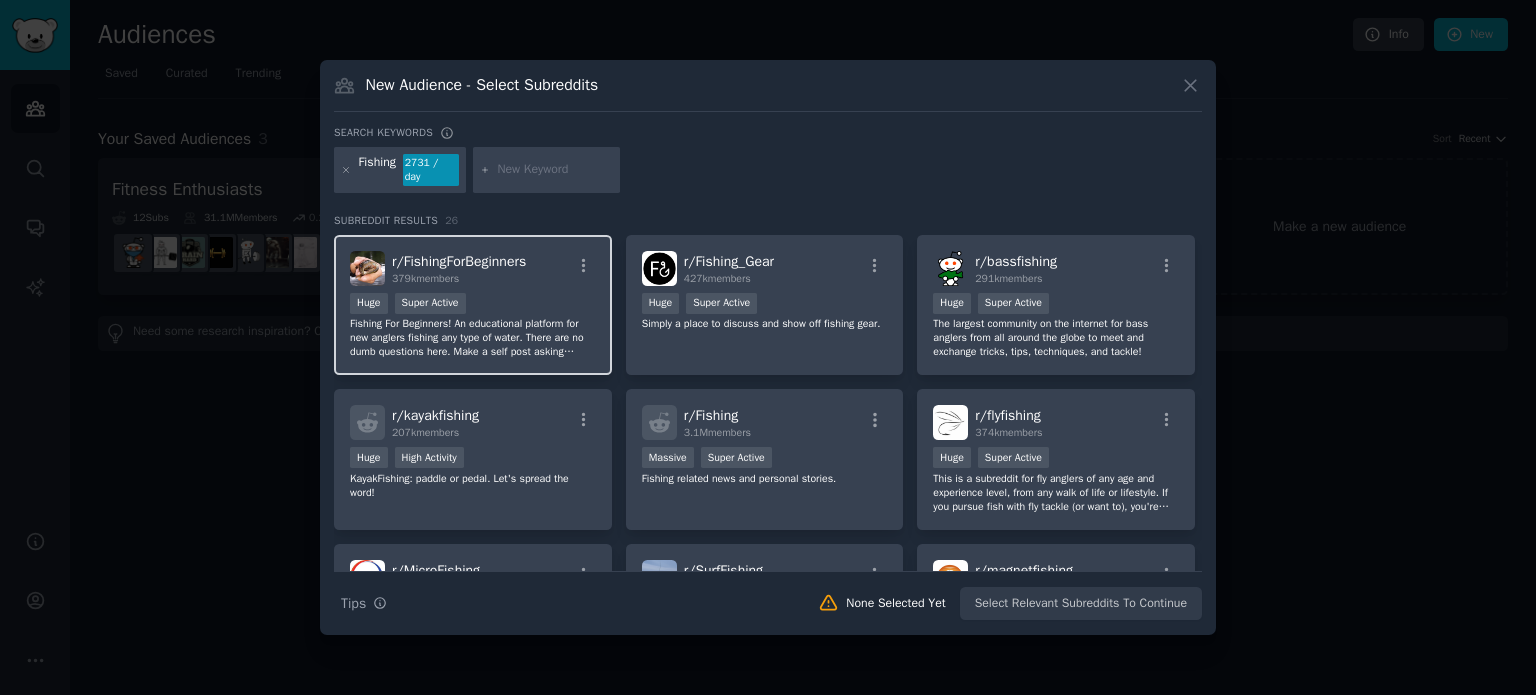click on "r/ FishingForBeginners 379k  members" at bounding box center [473, 268] 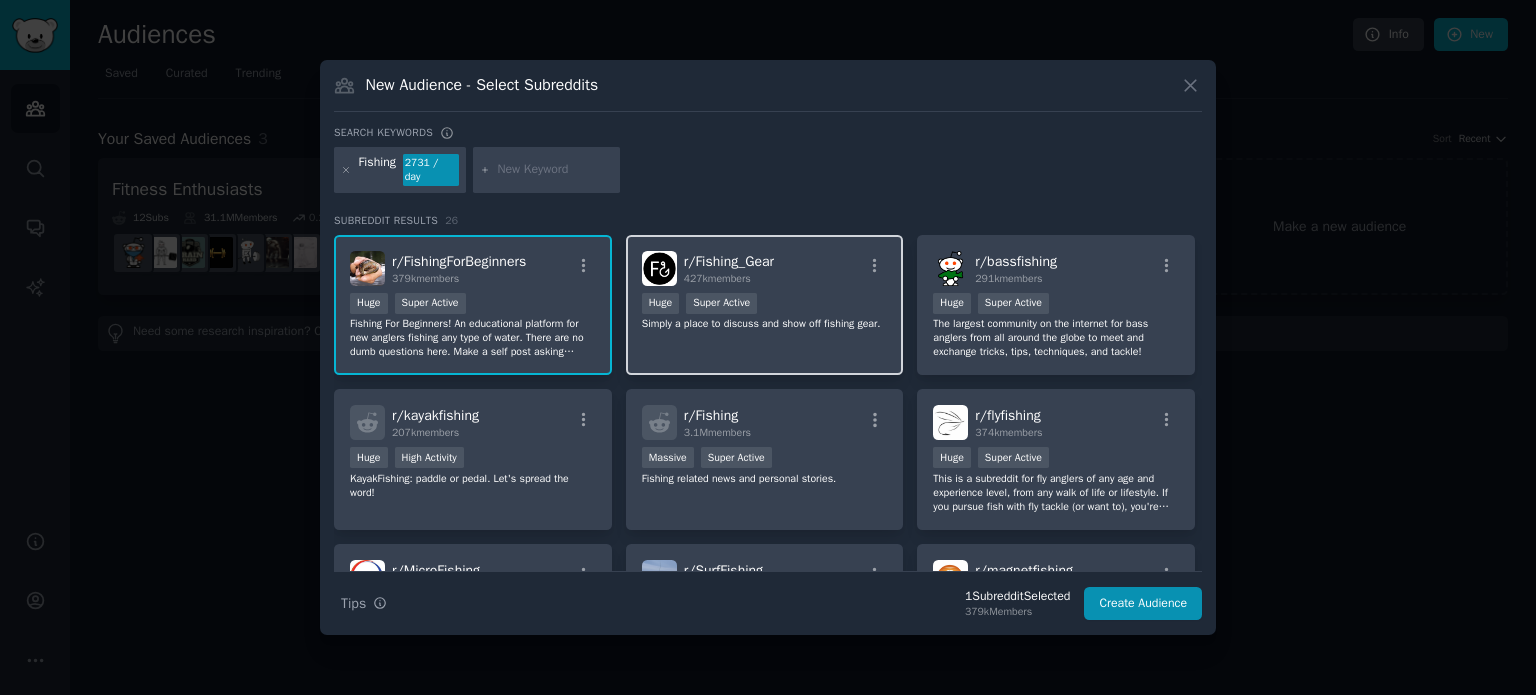 click on "r/ Fishing_Gear 427k  members" at bounding box center [765, 268] 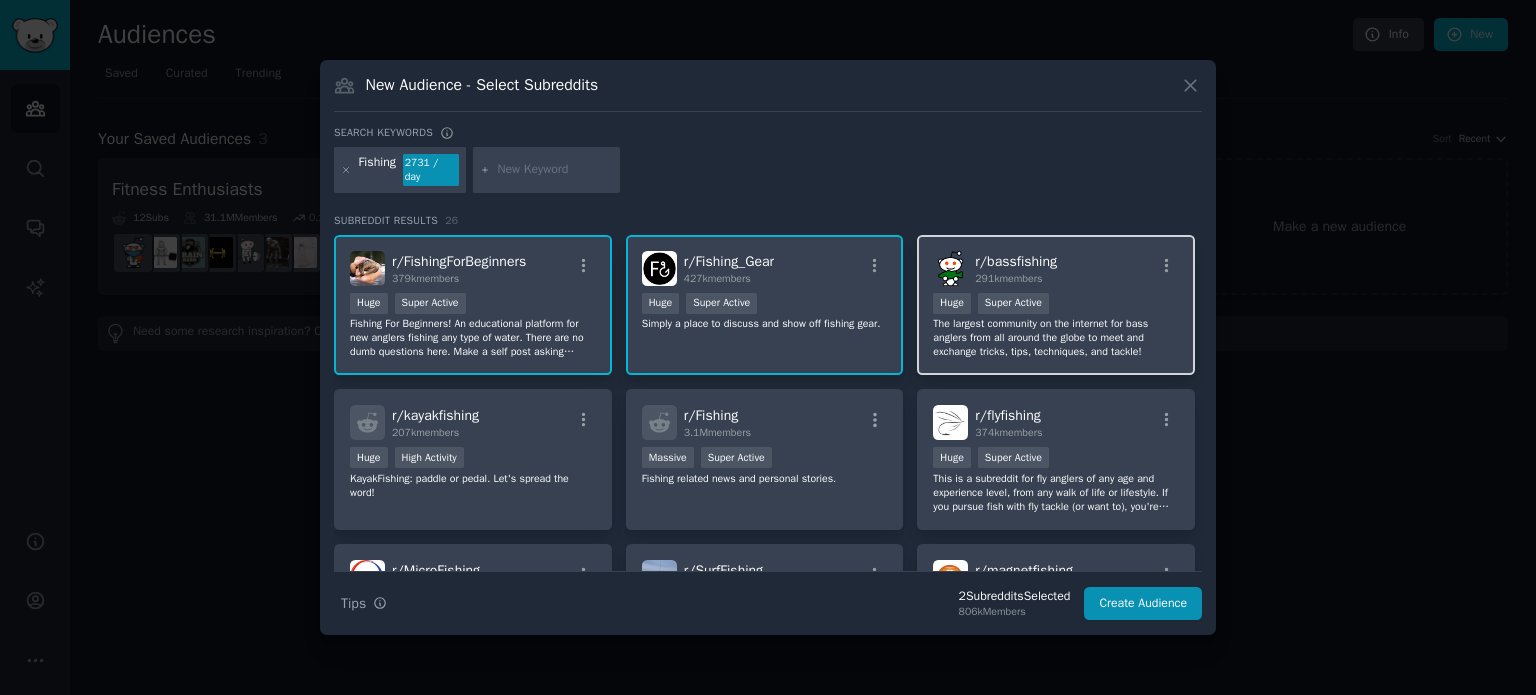 click on "Super Active" at bounding box center (1013, 303) 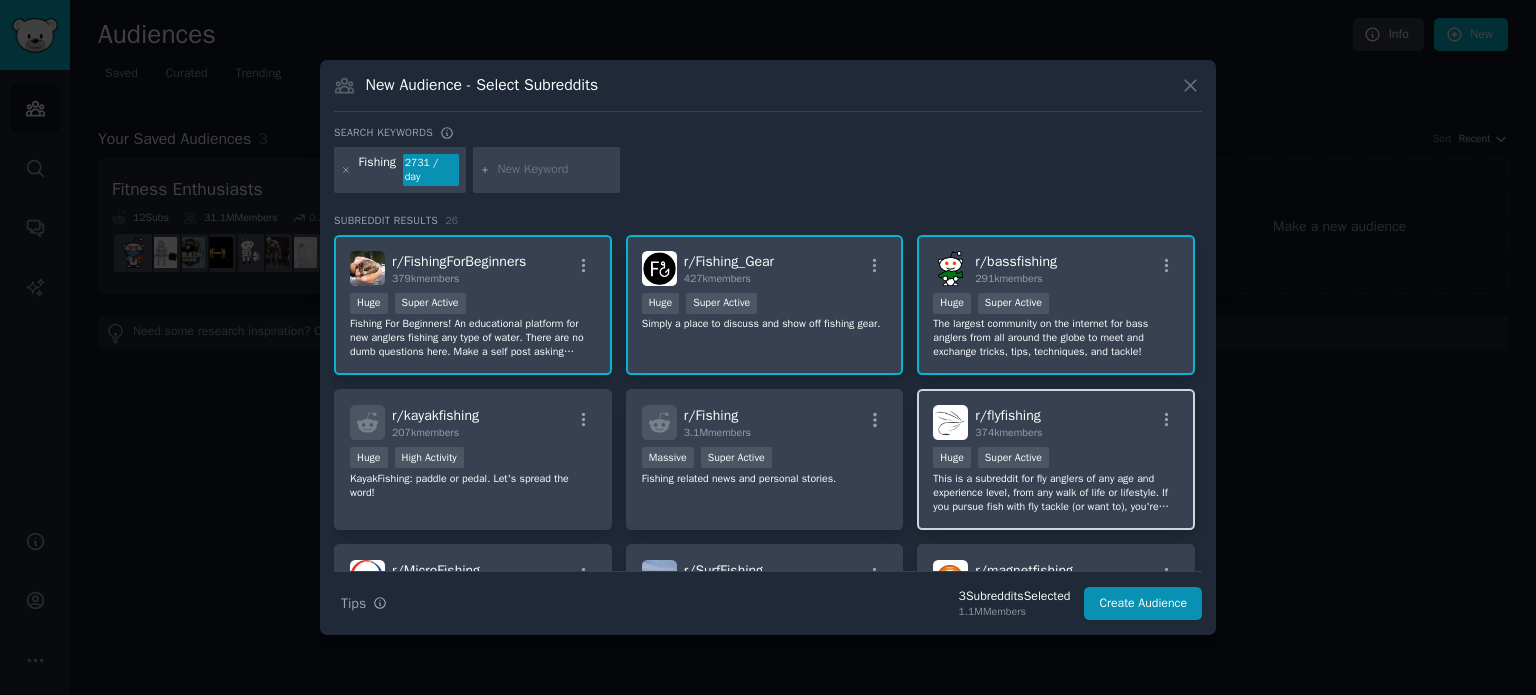click on ">= 95th percentile for submissions / day Huge Super Active" at bounding box center [1056, 459] 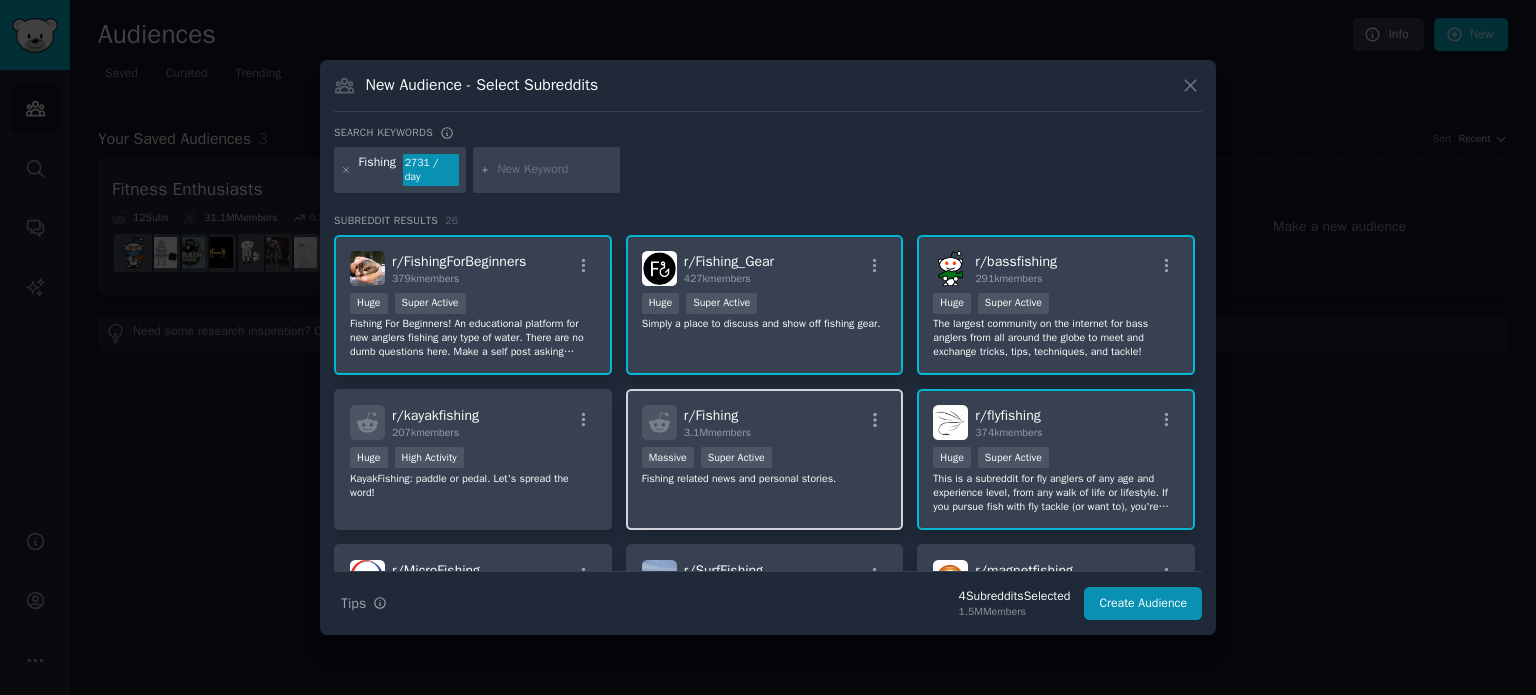 click on "r/ Fishing 3.1M  members" at bounding box center (765, 422) 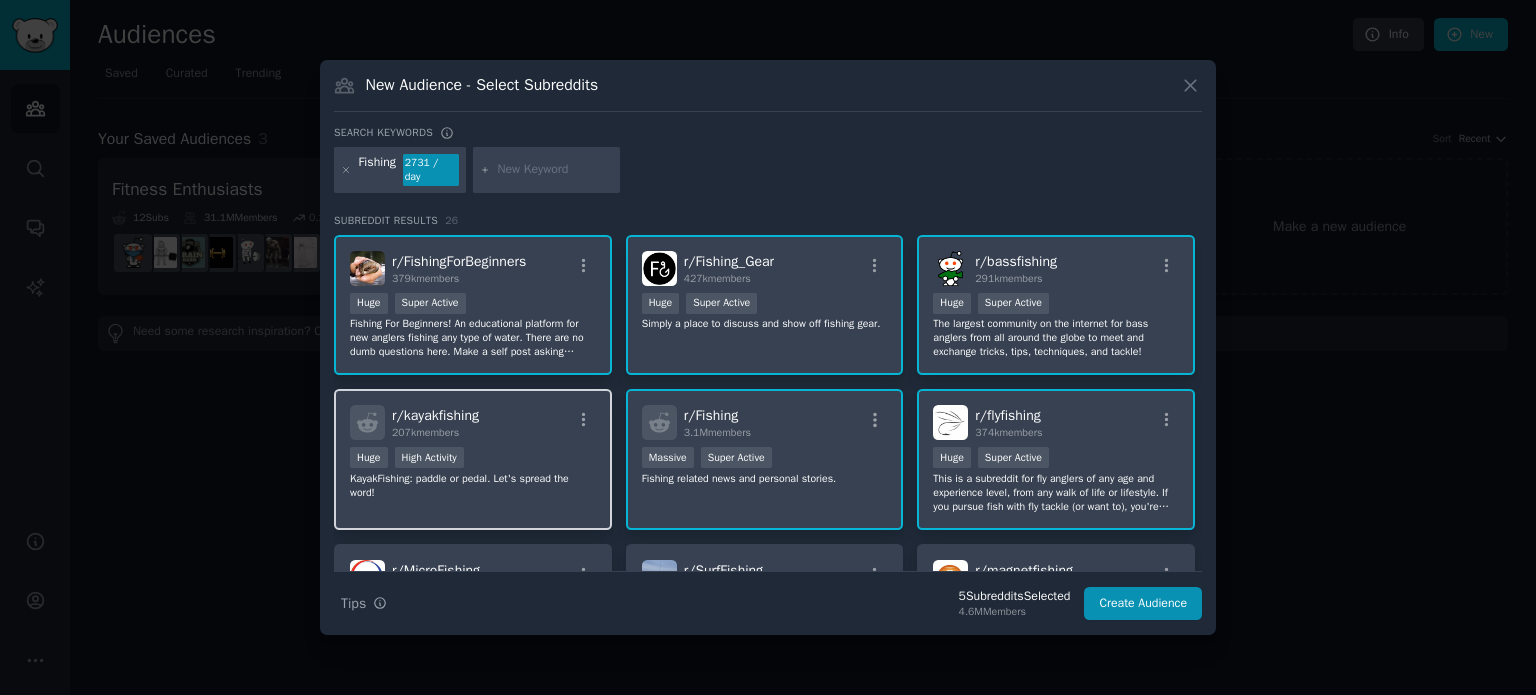 click on "r/ kayakfishing 207k  members" at bounding box center (473, 422) 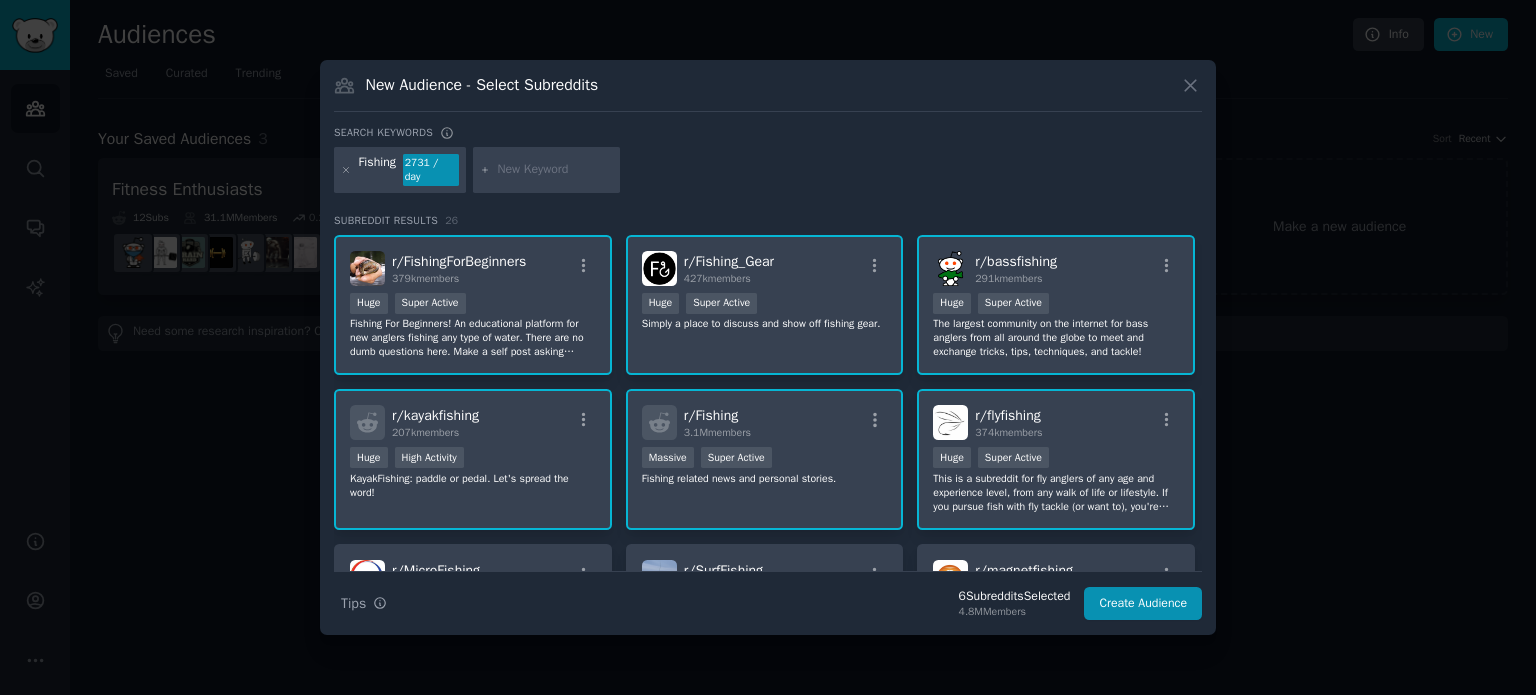 scroll, scrollTop: 100, scrollLeft: 0, axis: vertical 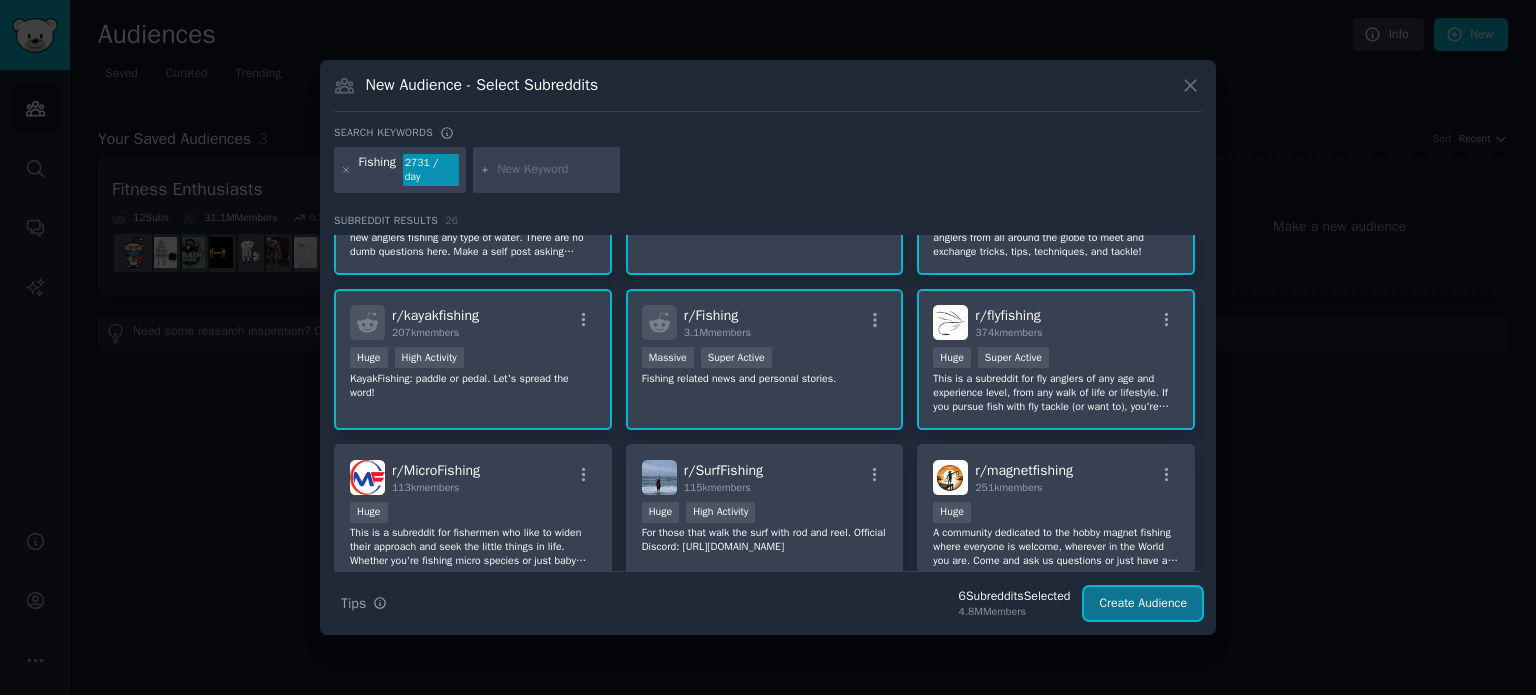 click on "Create Audience" at bounding box center (1143, 604) 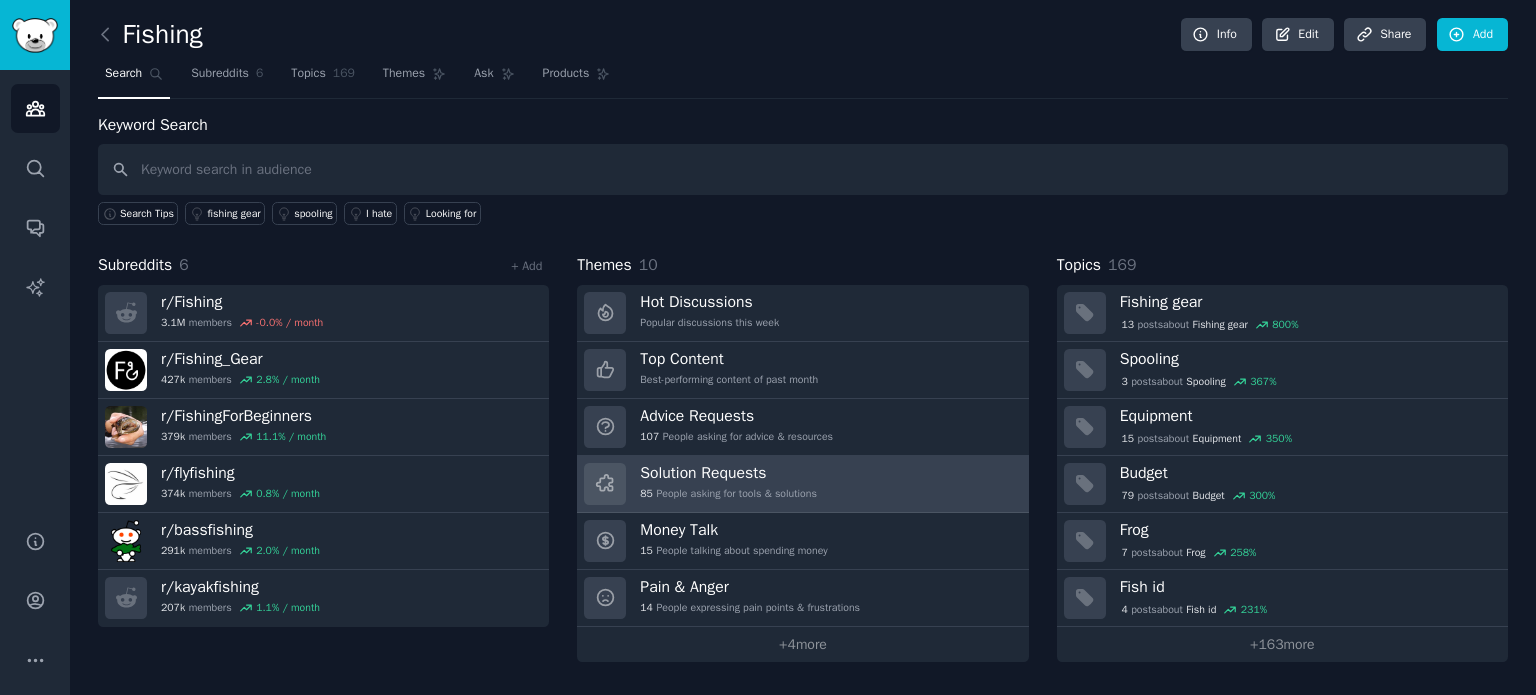 click on "Solution Requests 85 People asking for tools & solutions" at bounding box center (802, 484) 